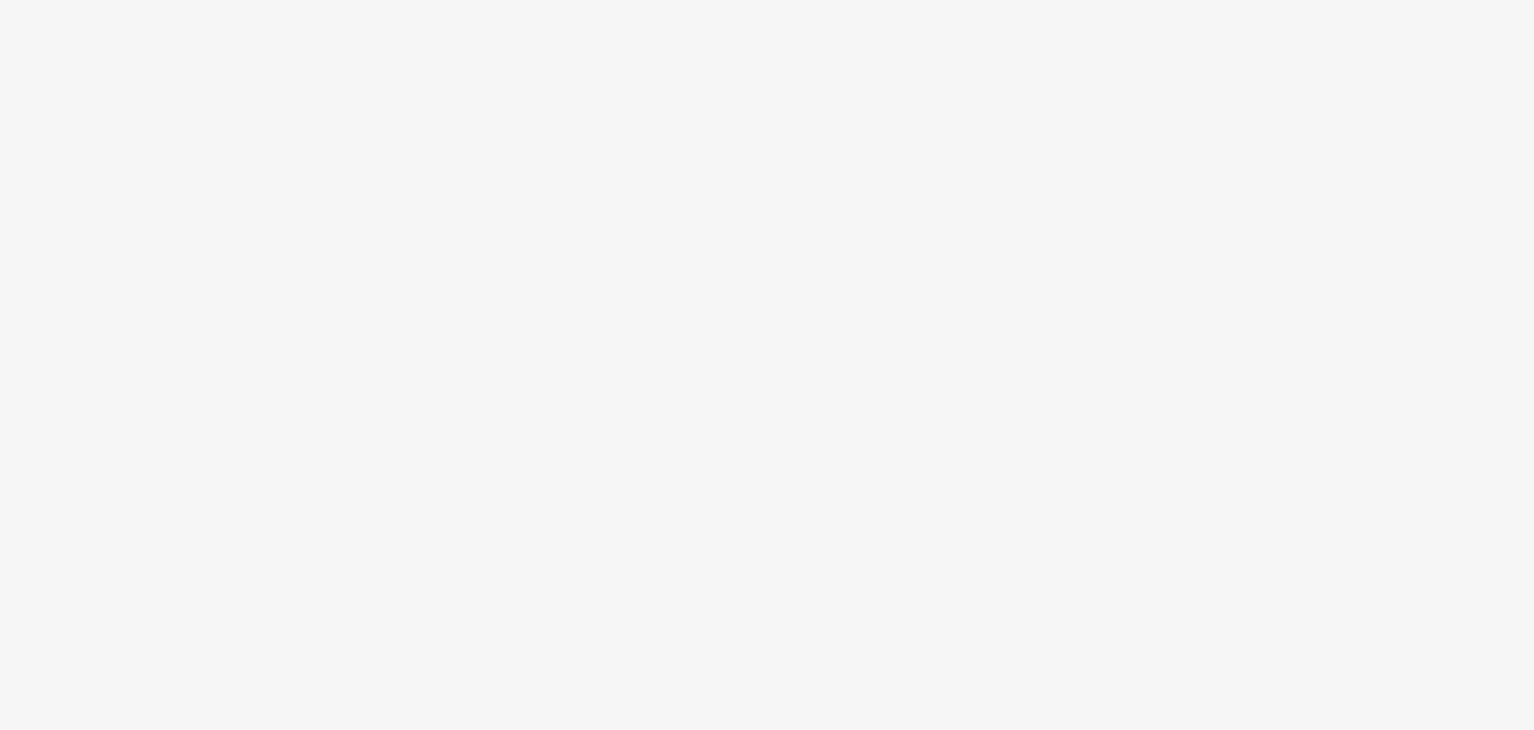 scroll, scrollTop: 0, scrollLeft: 0, axis: both 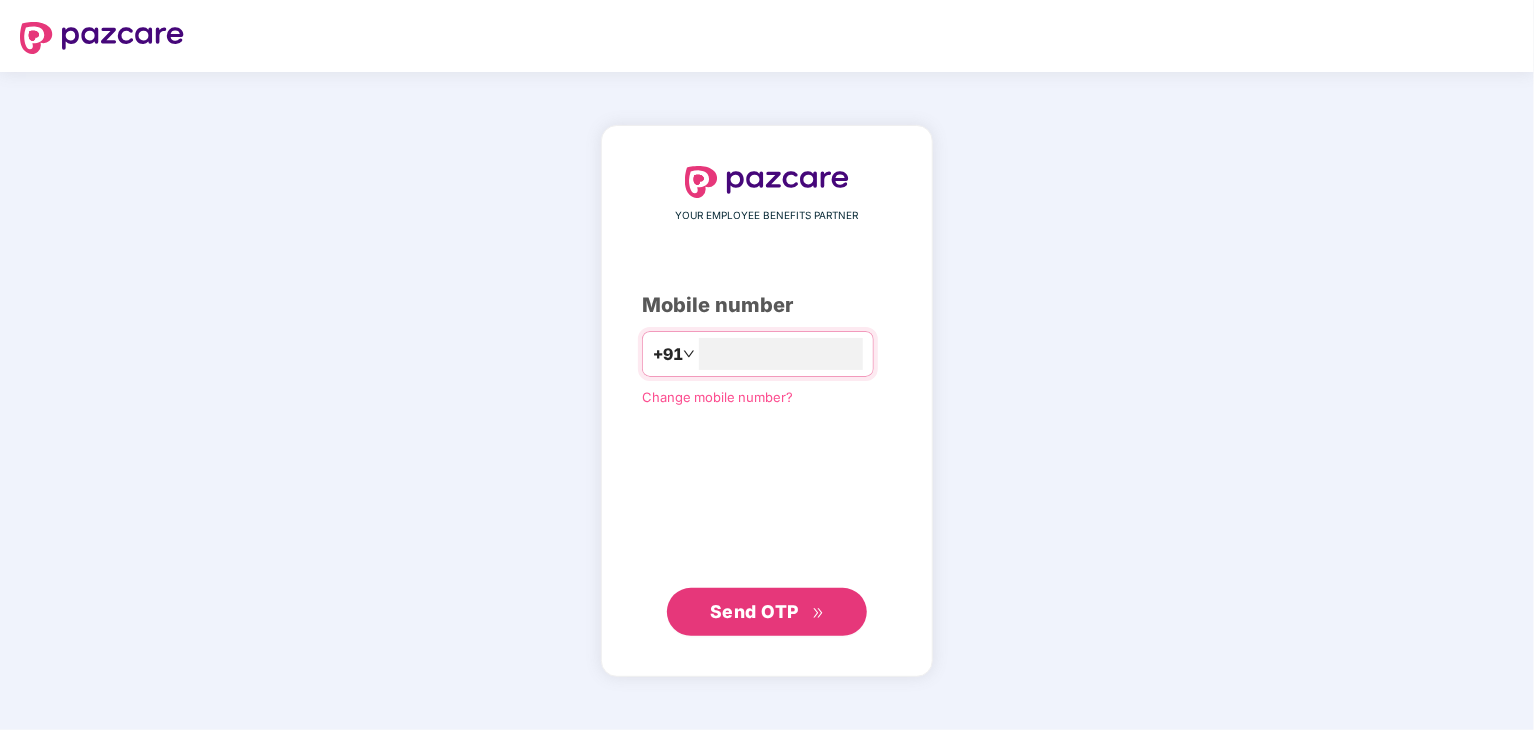 type on "**********" 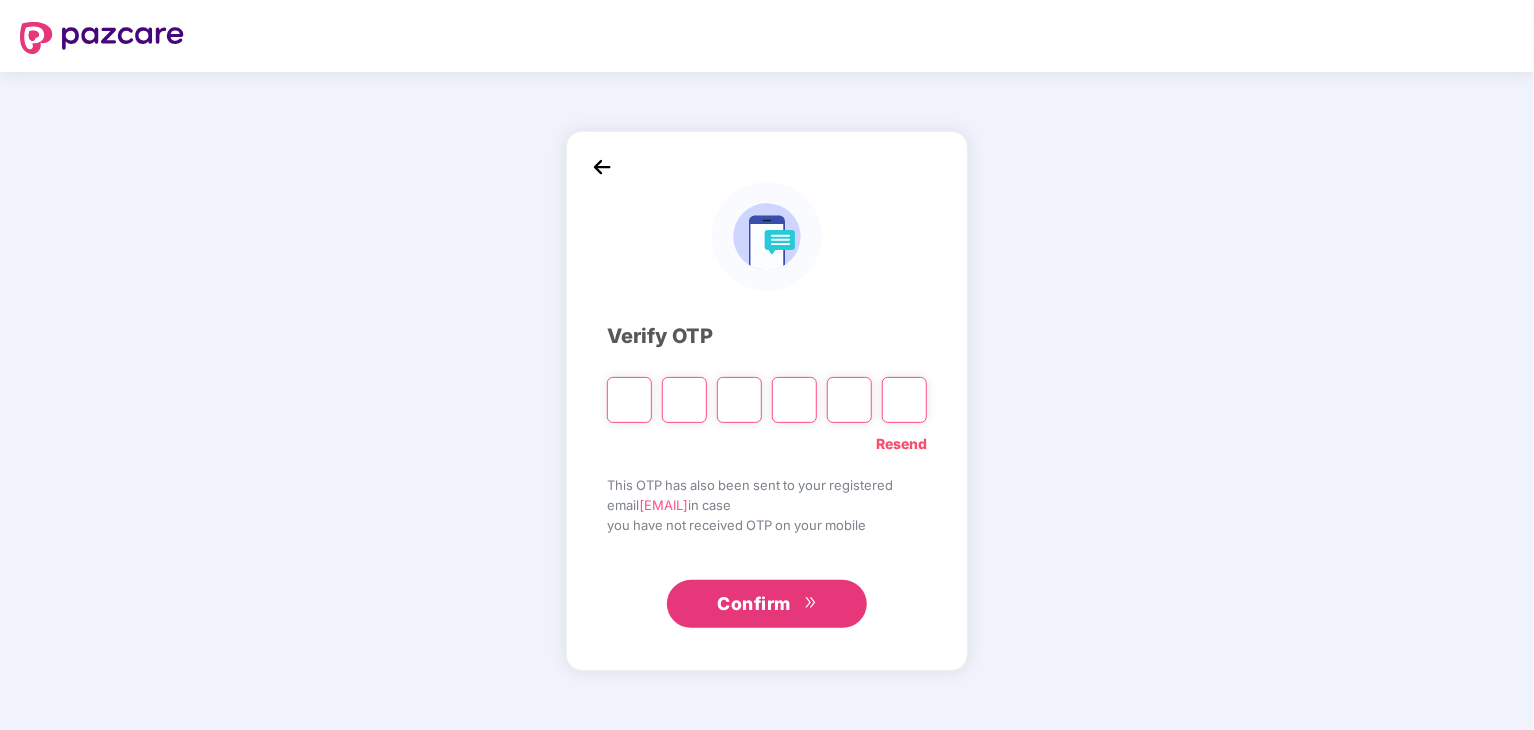 paste on "*" 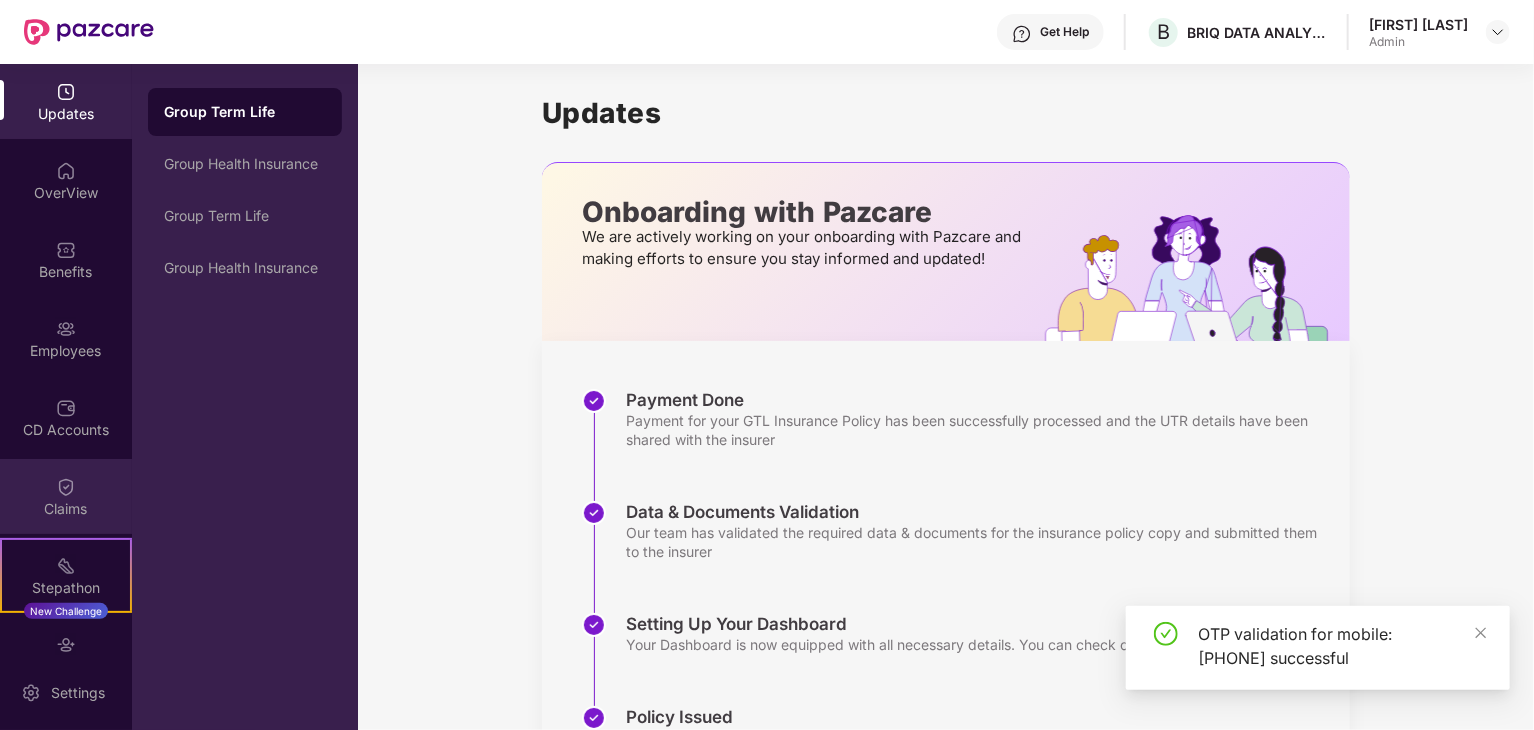 click on "Claims" at bounding box center (66, 509) 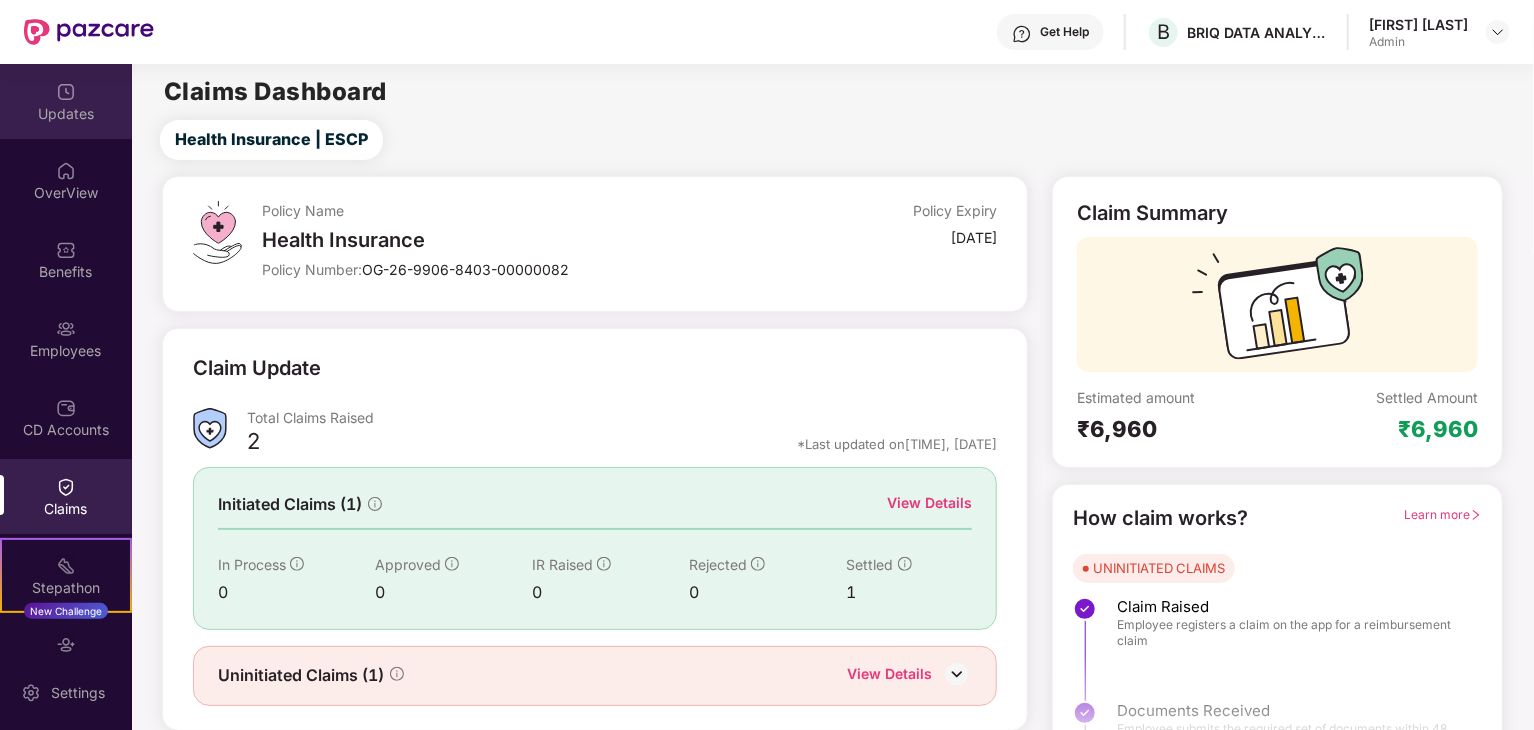 click on "Updates" at bounding box center [66, 114] 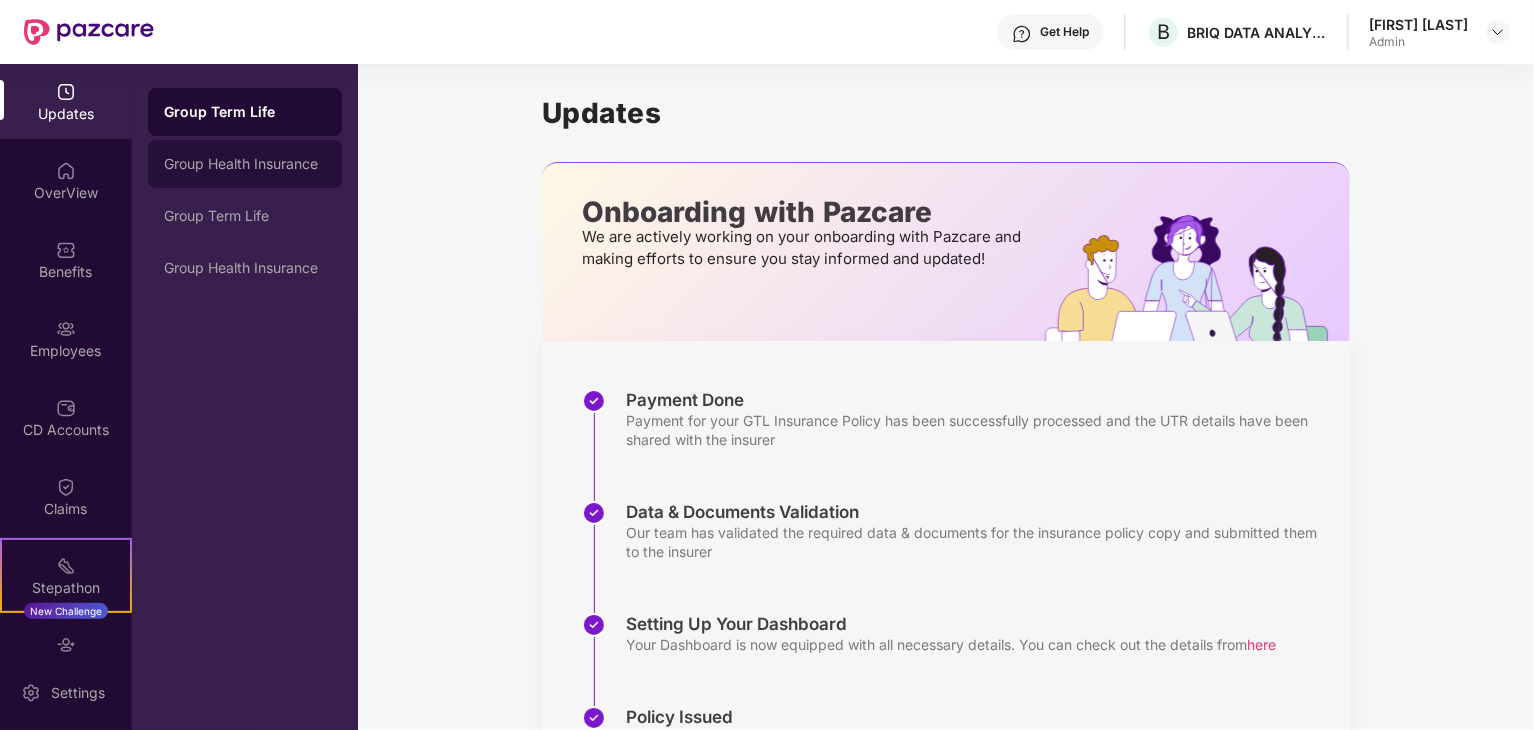 click on "Group Health Insurance" at bounding box center [245, 164] 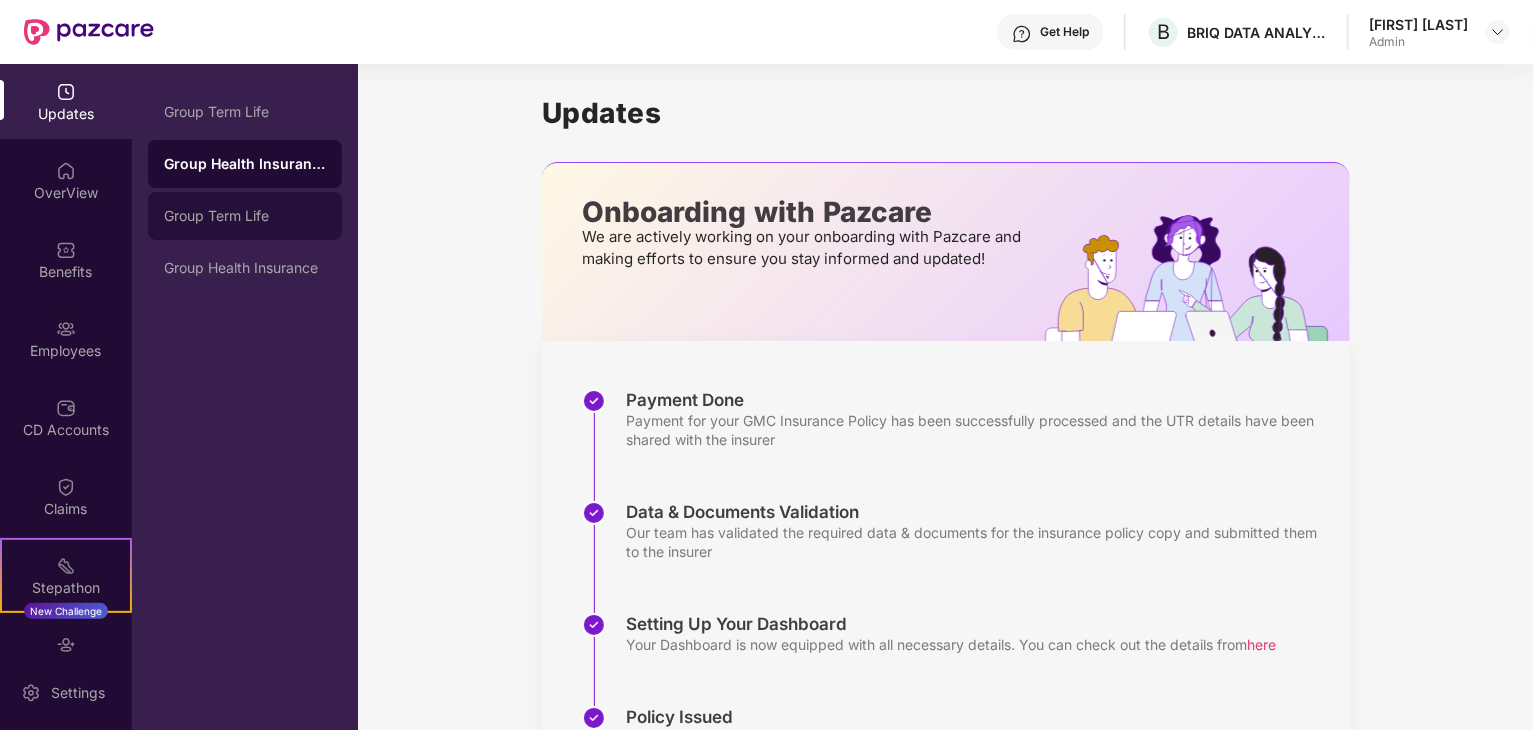 click on "Group Term Life" at bounding box center (245, 216) 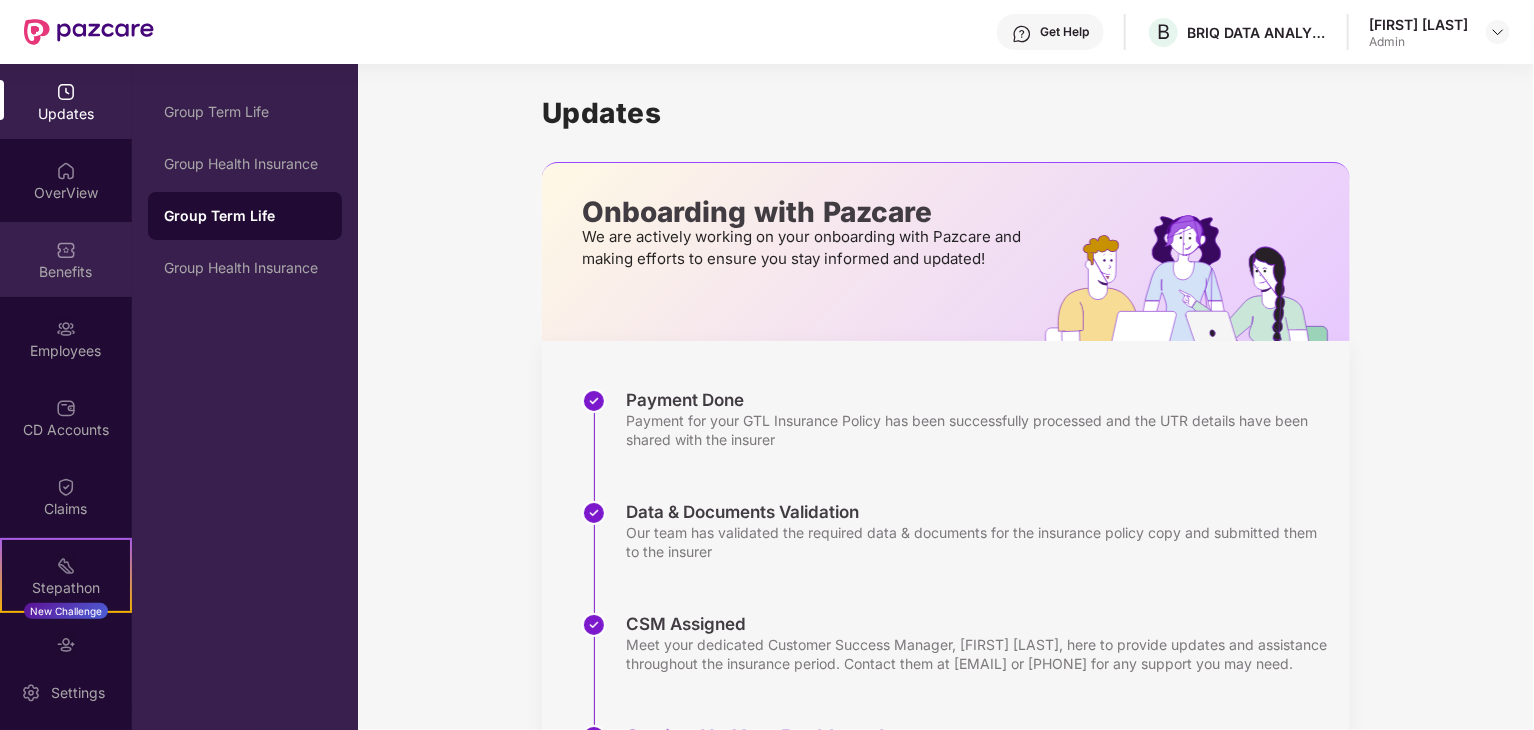 click on "Benefits" at bounding box center [66, 272] 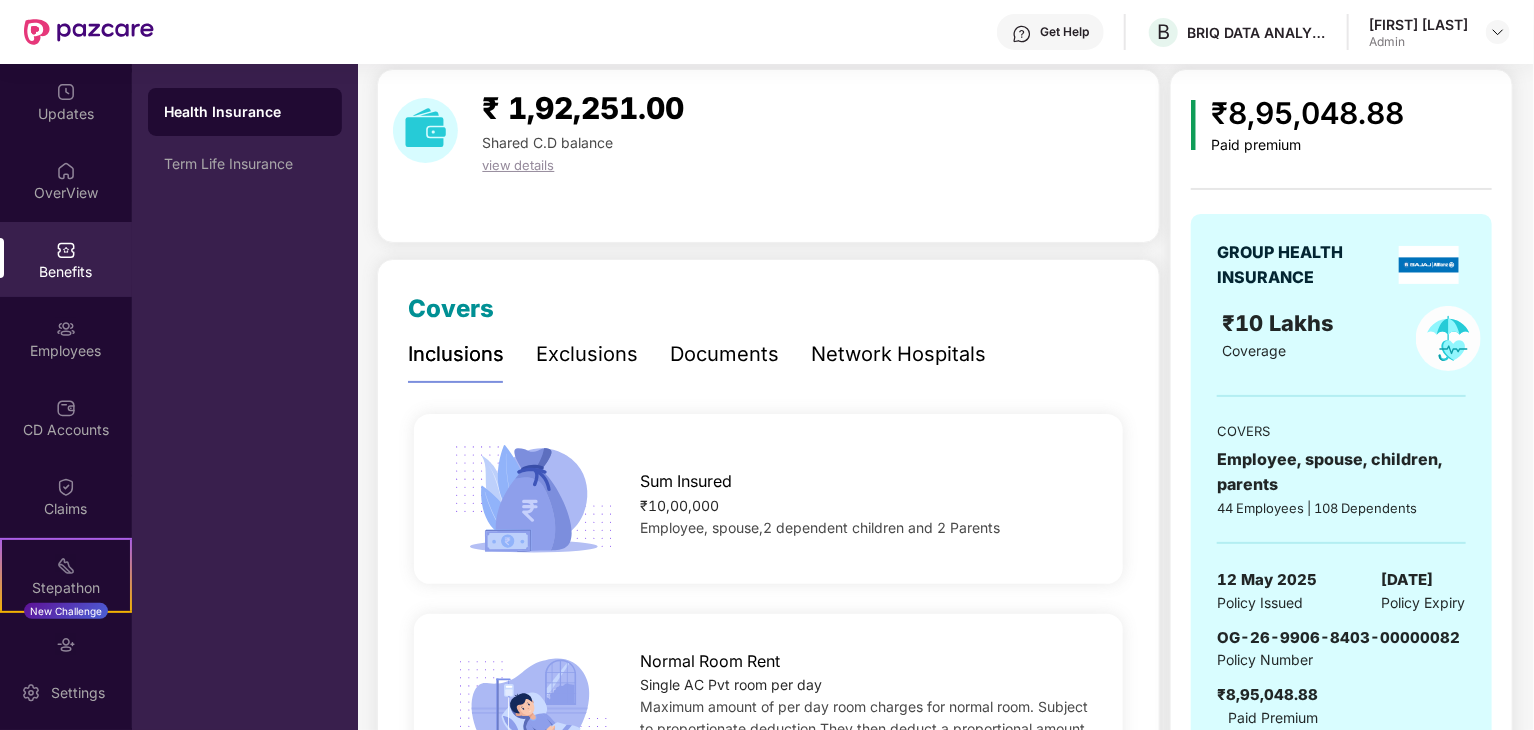 scroll, scrollTop: 200, scrollLeft: 0, axis: vertical 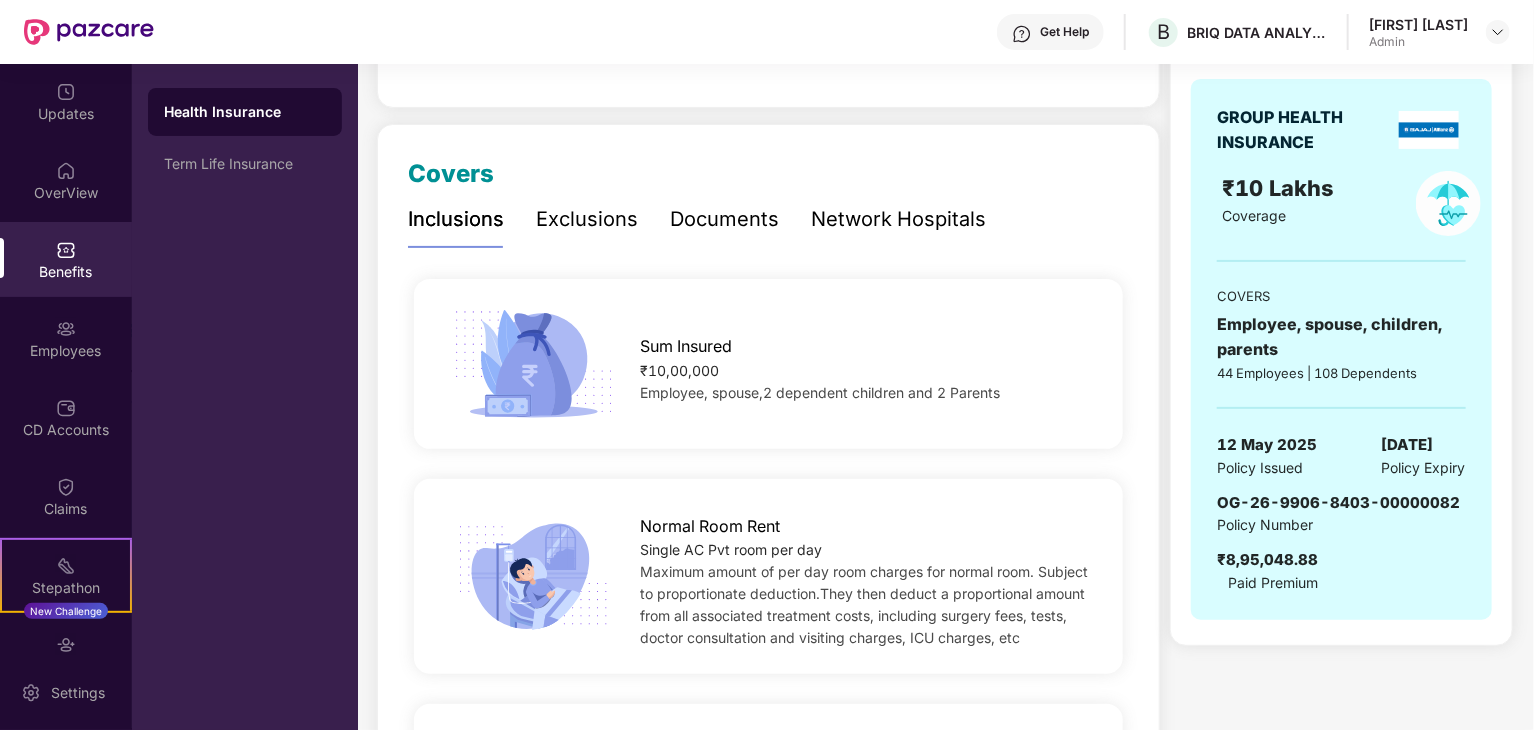drag, startPoint x: 1368, startPoint y: 443, endPoint x: 1492, endPoint y: 443, distance: 124 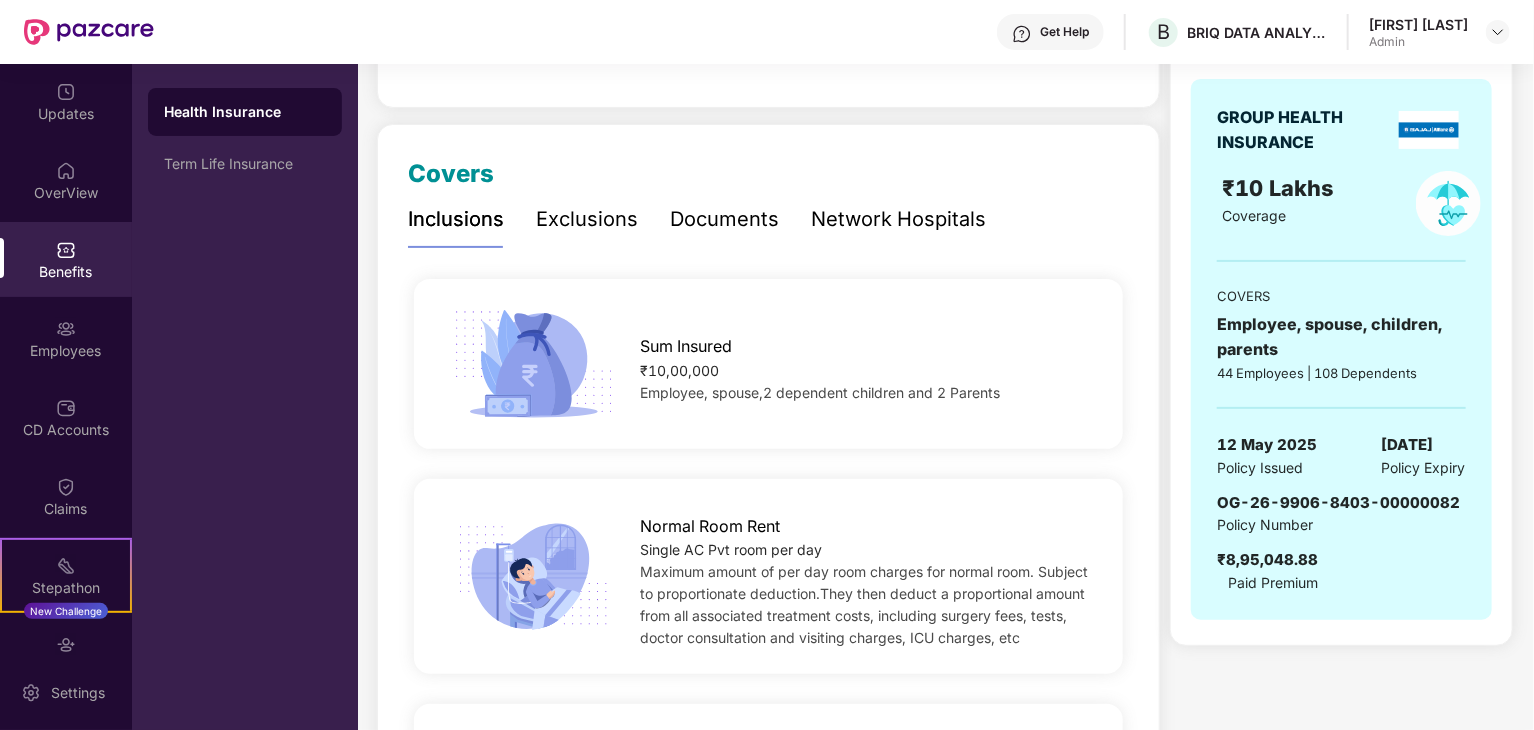 click on "[DATE]" at bounding box center (1408, 445) 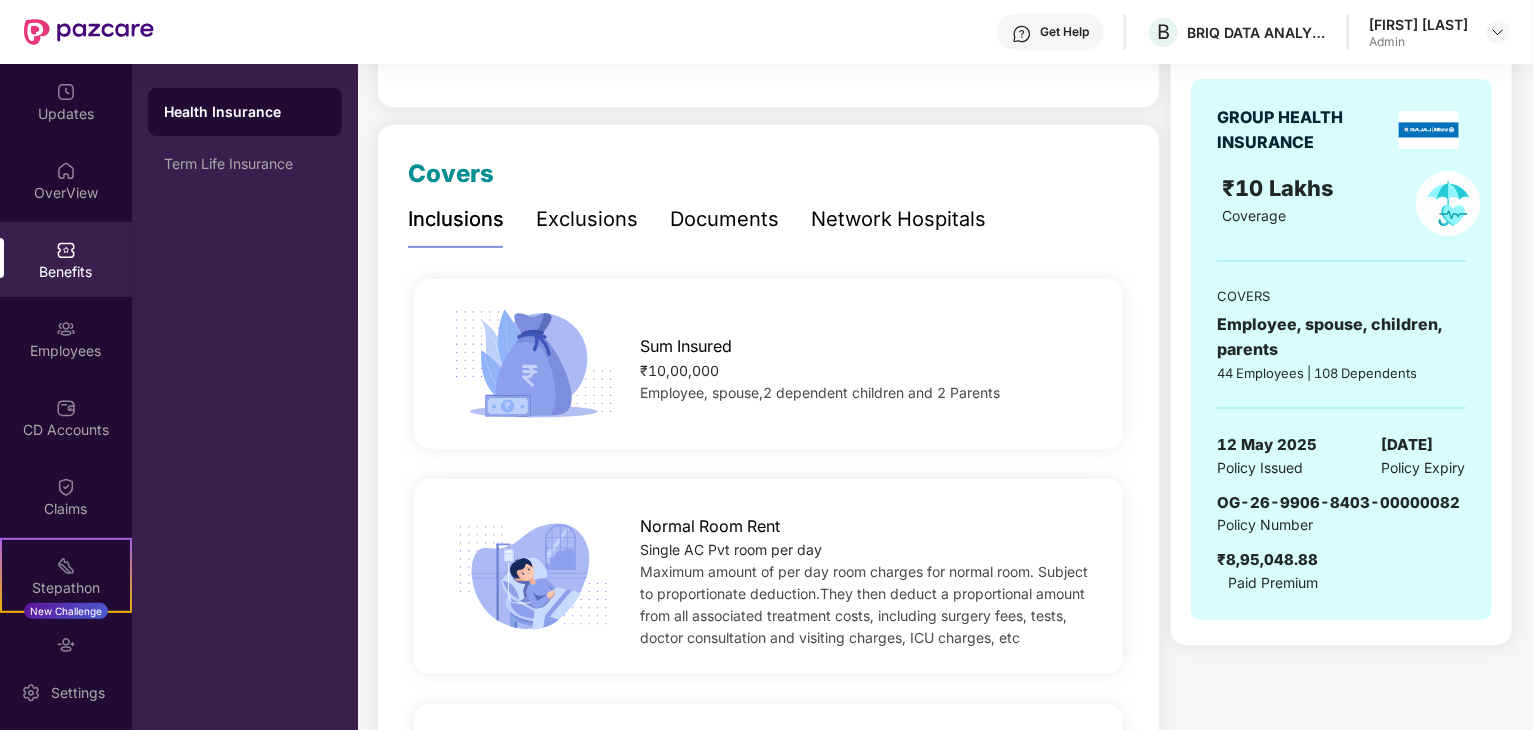 drag, startPoint x: 1372, startPoint y: 439, endPoint x: 1486, endPoint y: 440, distance: 114.00439 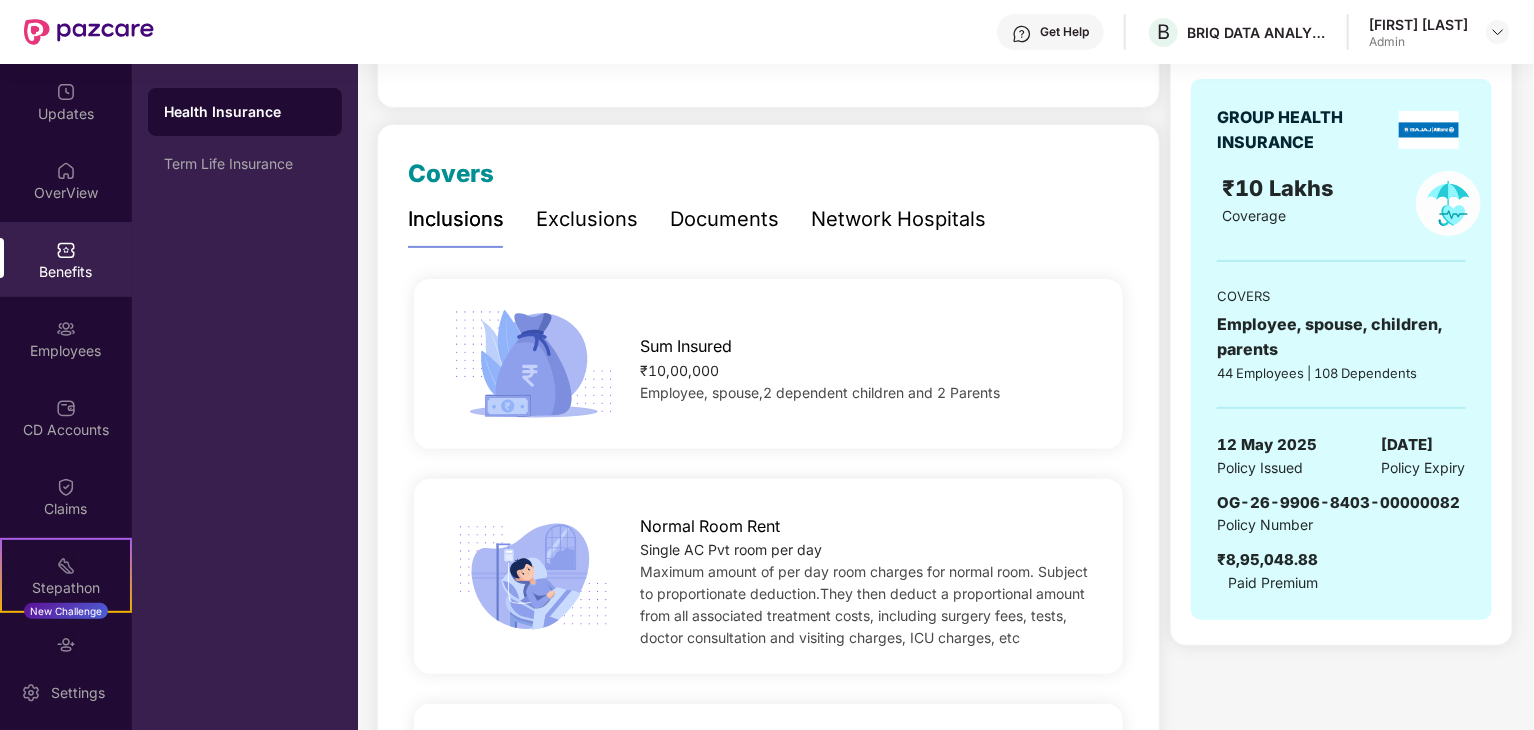 drag, startPoint x: 1425, startPoint y: 444, endPoint x: 1526, endPoint y: 434, distance: 101.49384 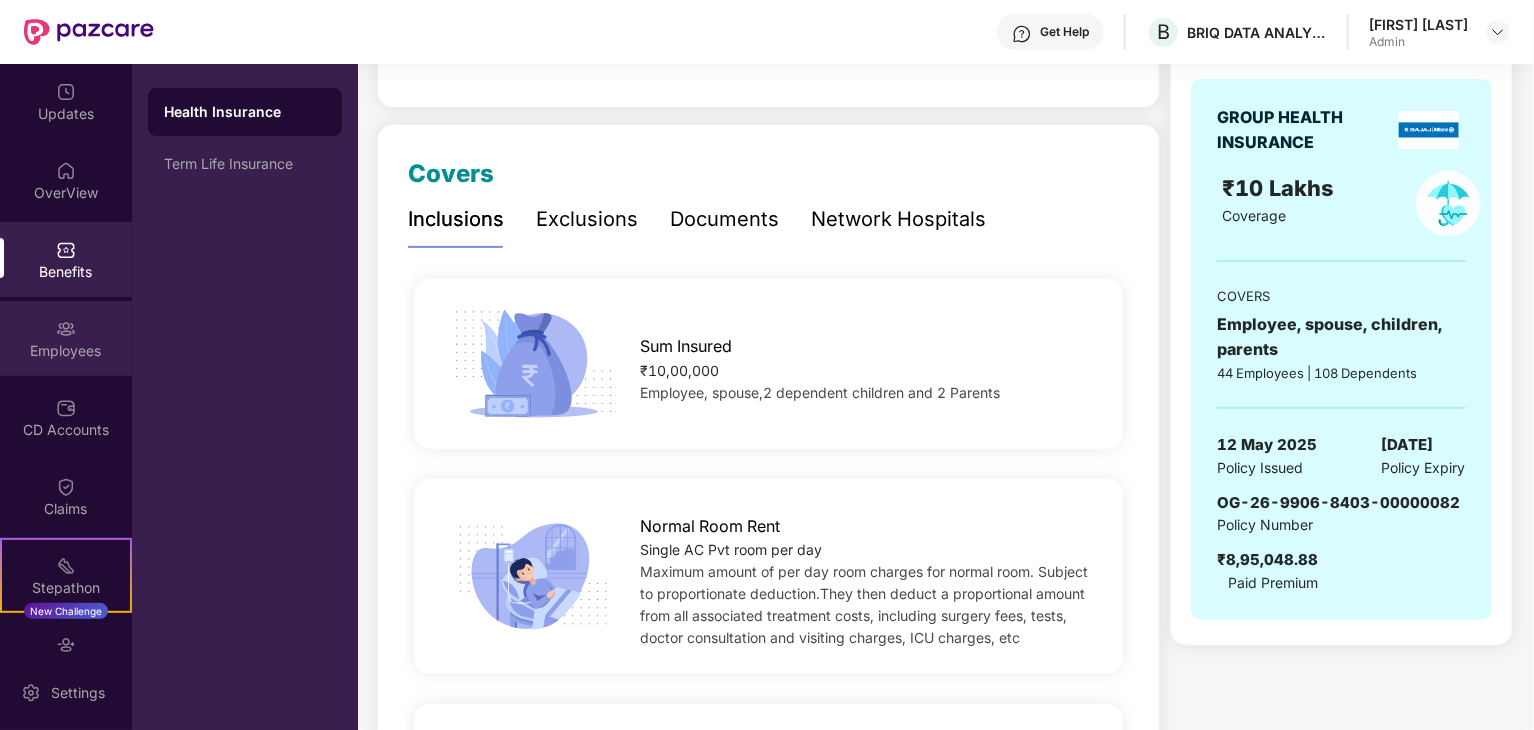 click on "Employees" at bounding box center [66, 338] 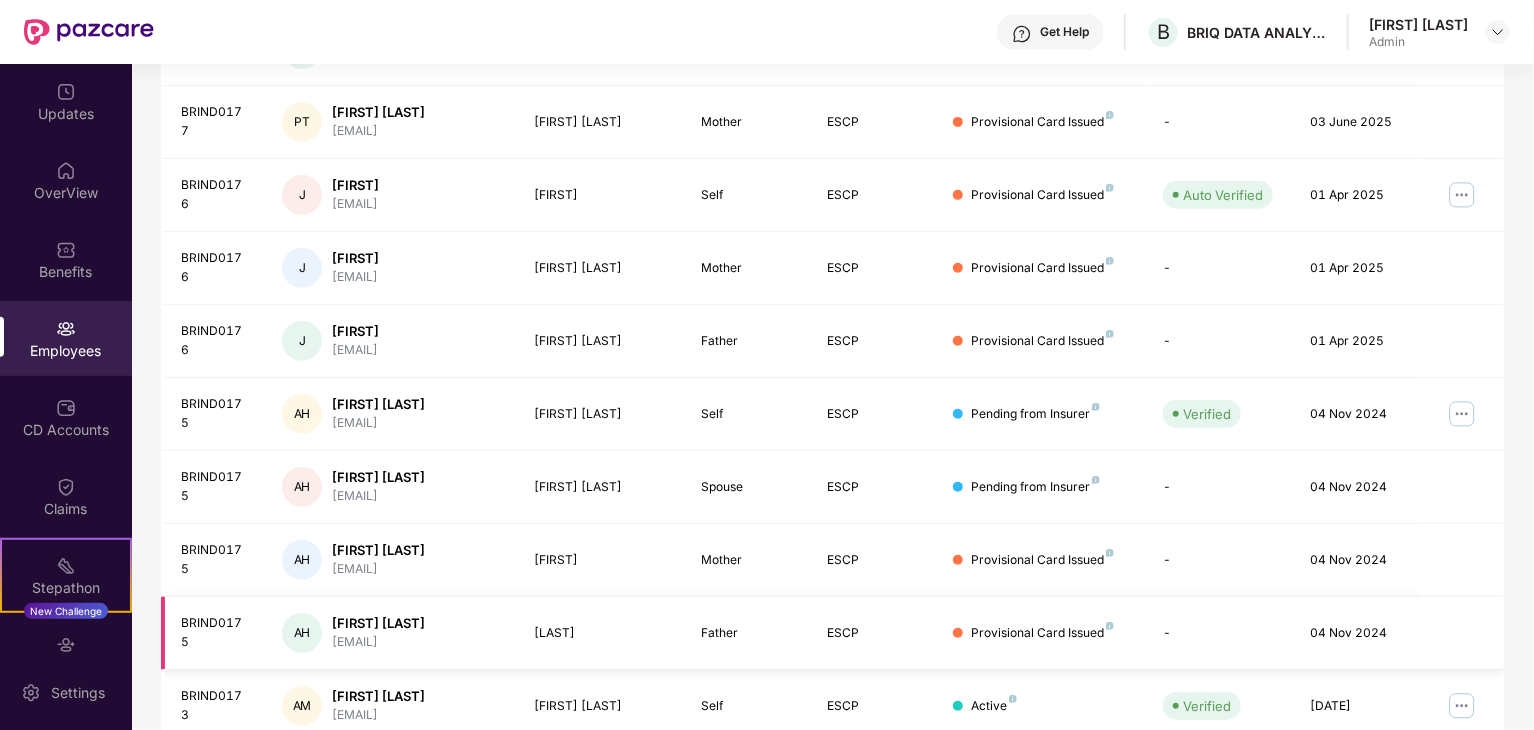 scroll, scrollTop: 496, scrollLeft: 0, axis: vertical 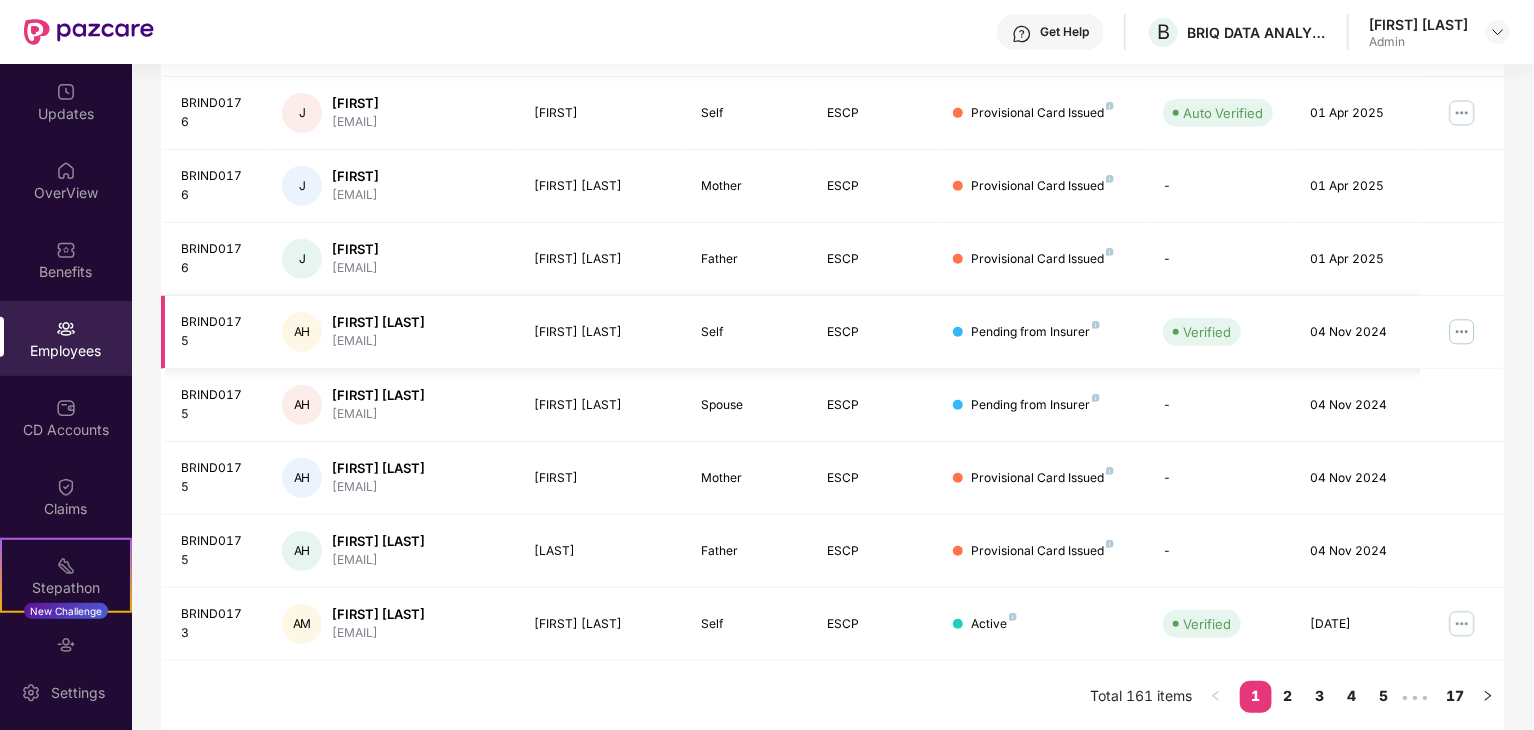 click at bounding box center (1462, 332) 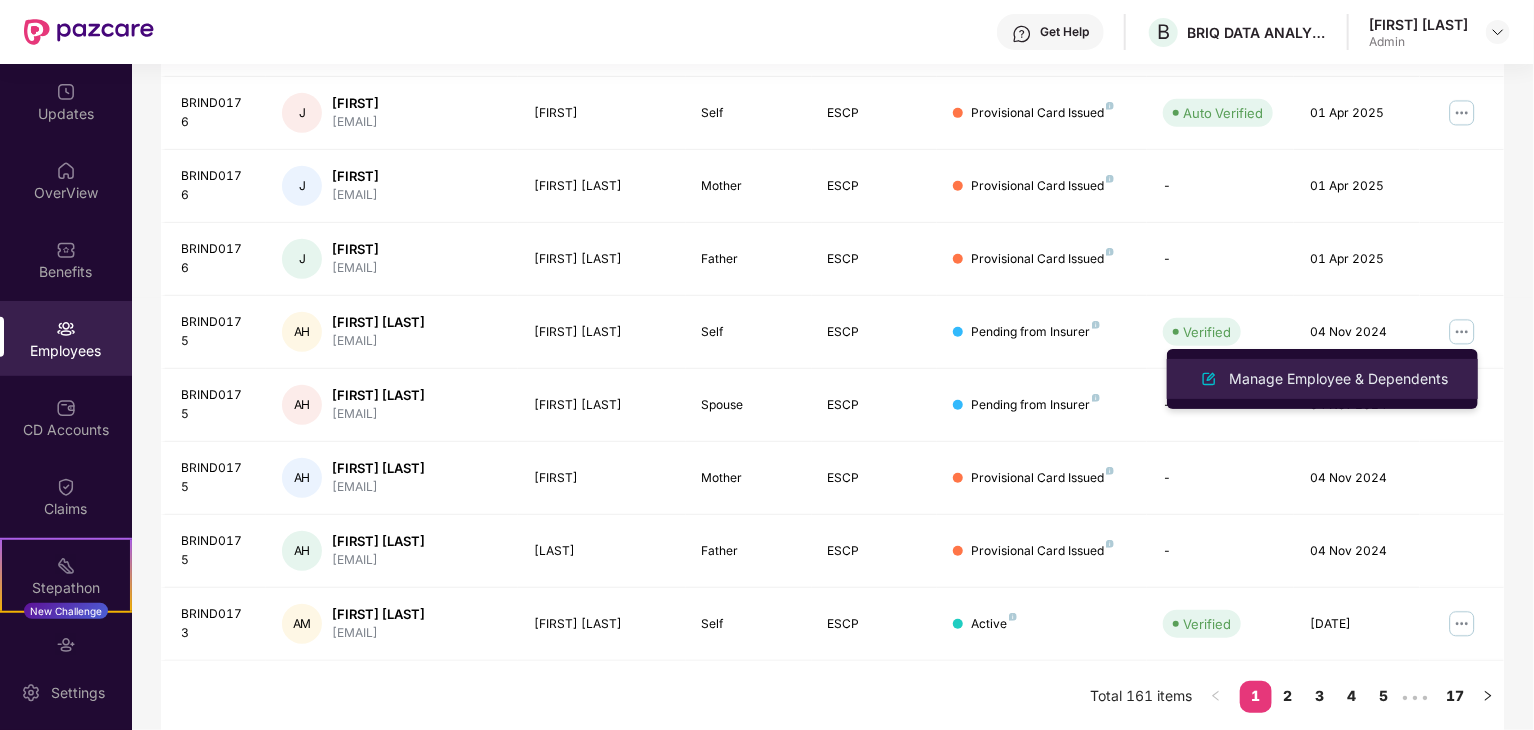 click on "Manage Employee & Dependents" at bounding box center [1338, 379] 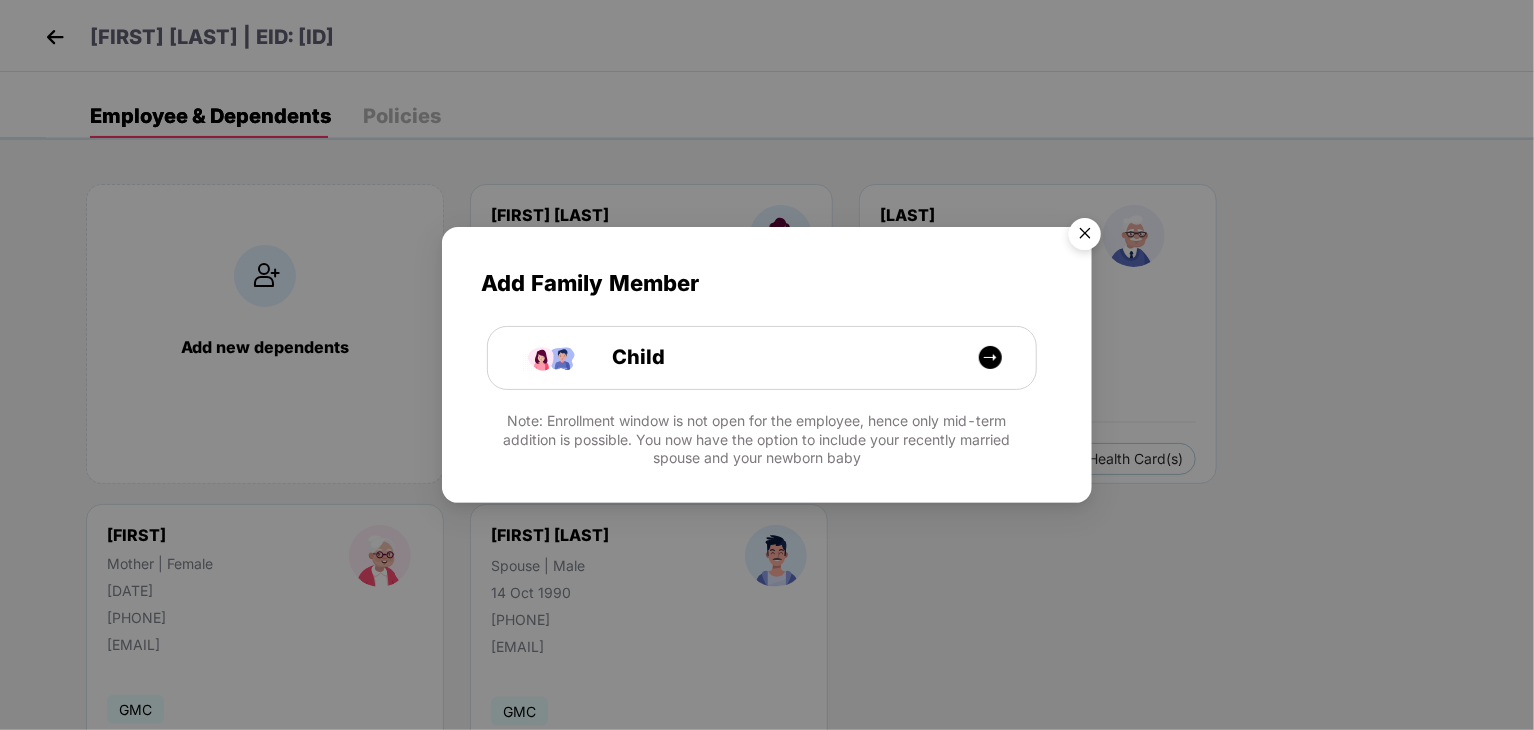 drag, startPoint x: 1088, startPoint y: 237, endPoint x: 1173, endPoint y: 236, distance: 85.00588 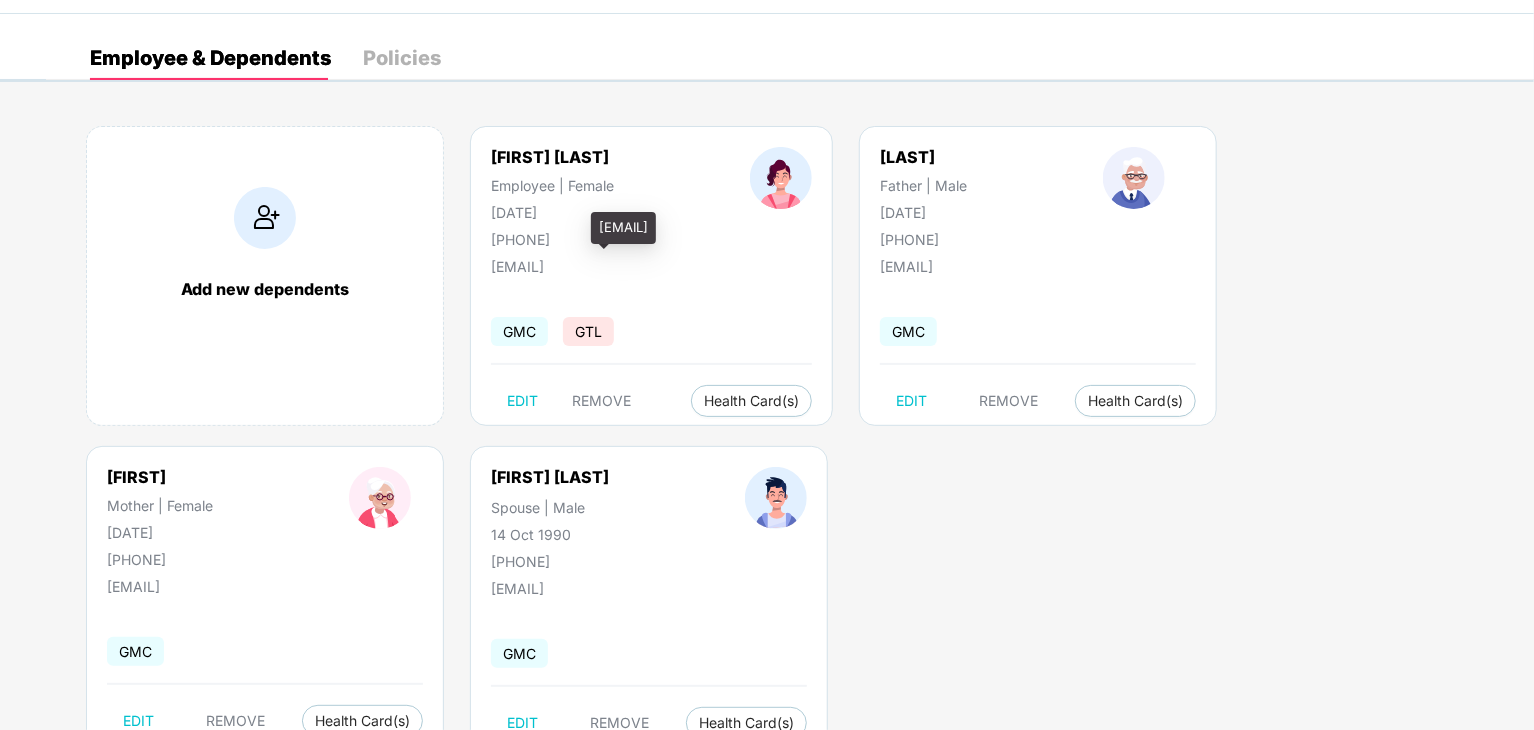scroll, scrollTop: 0, scrollLeft: 0, axis: both 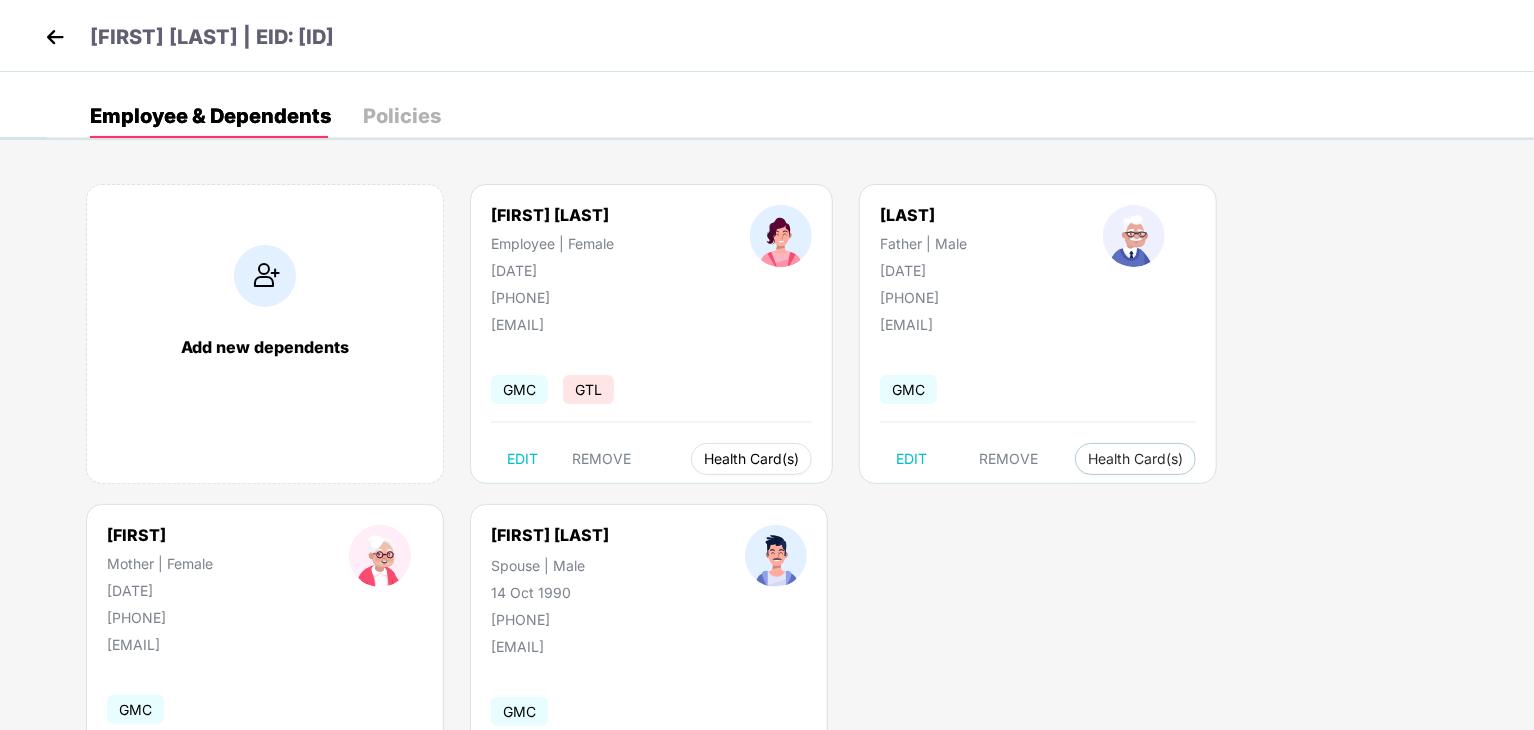 click on "Health Card(s)" at bounding box center [751, 459] 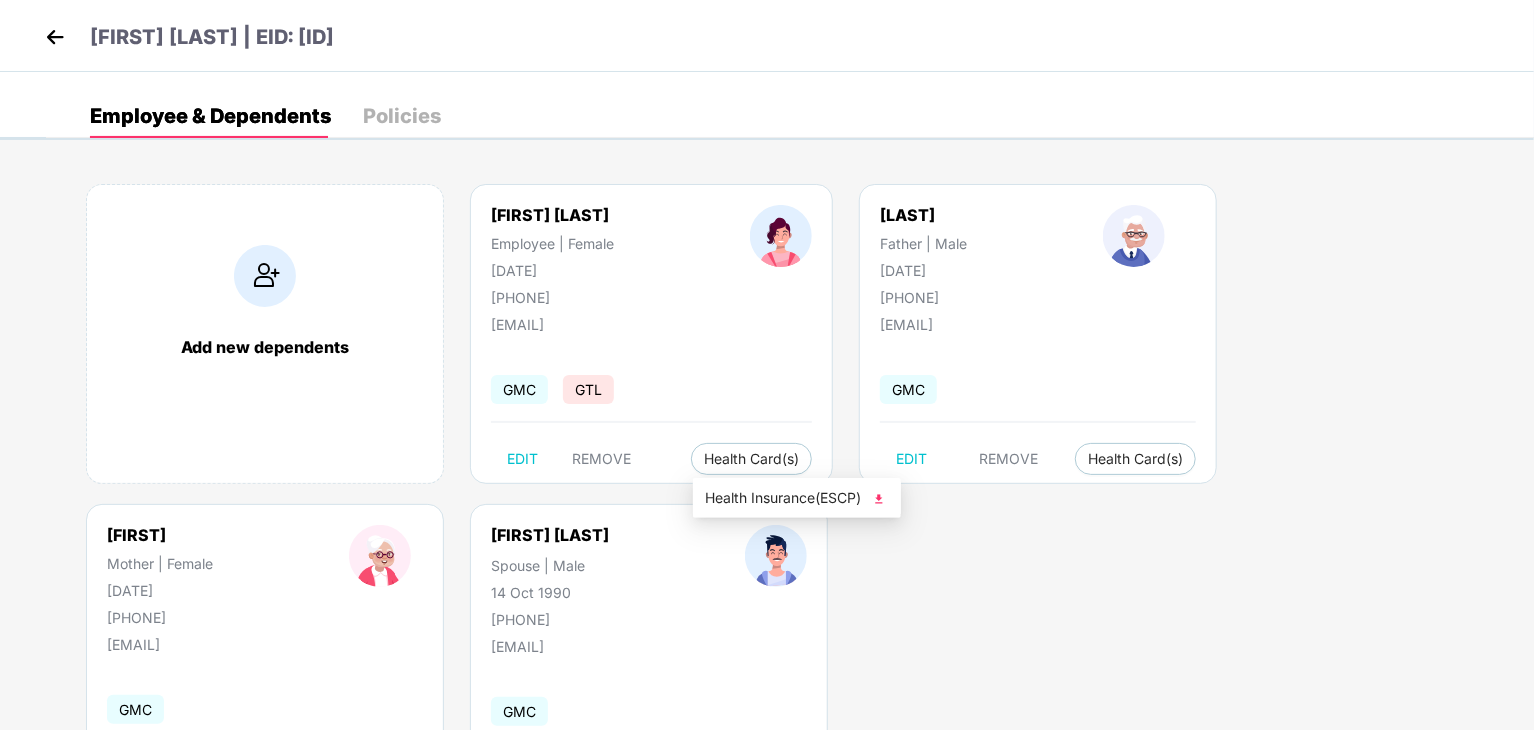 click at bounding box center [879, 499] 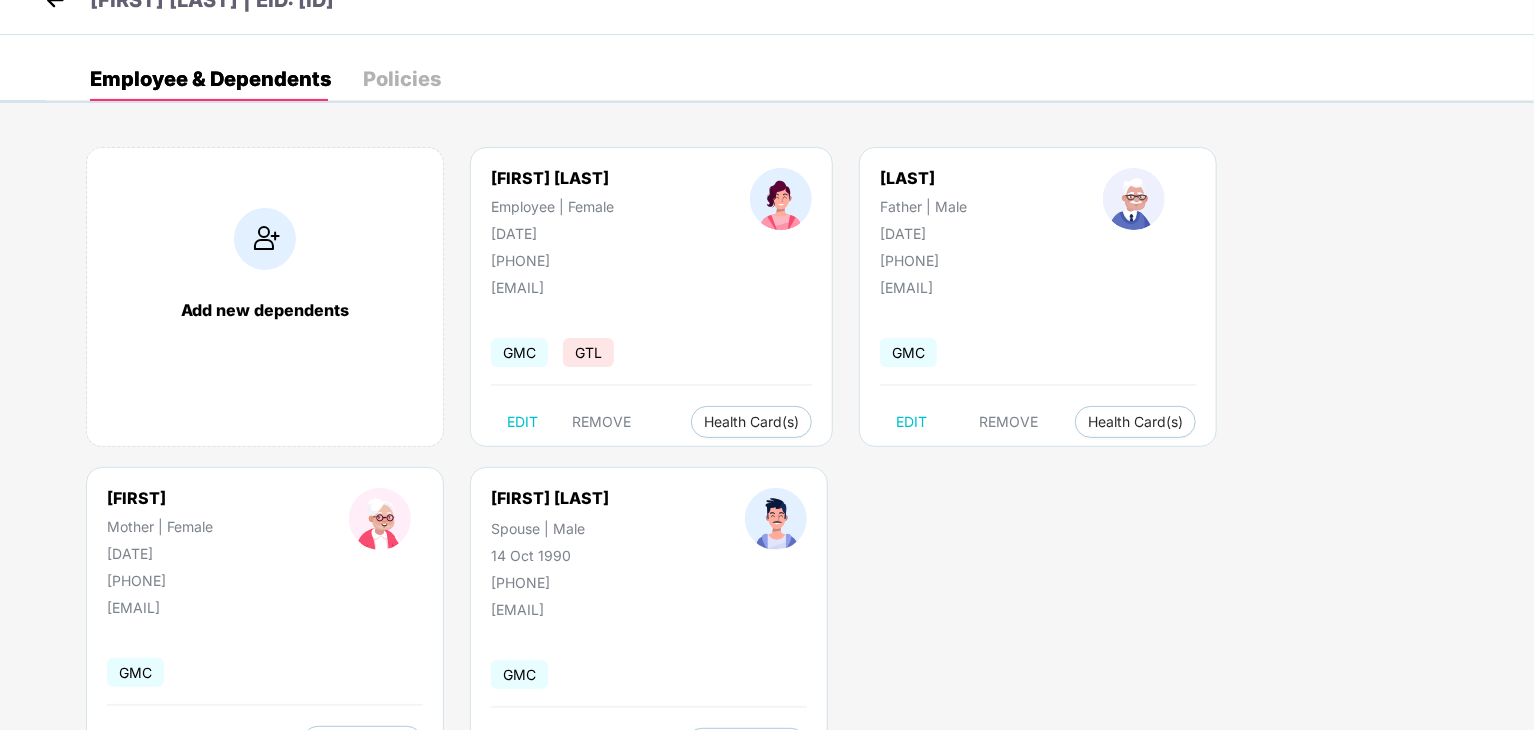 scroll, scrollTop: 0, scrollLeft: 0, axis: both 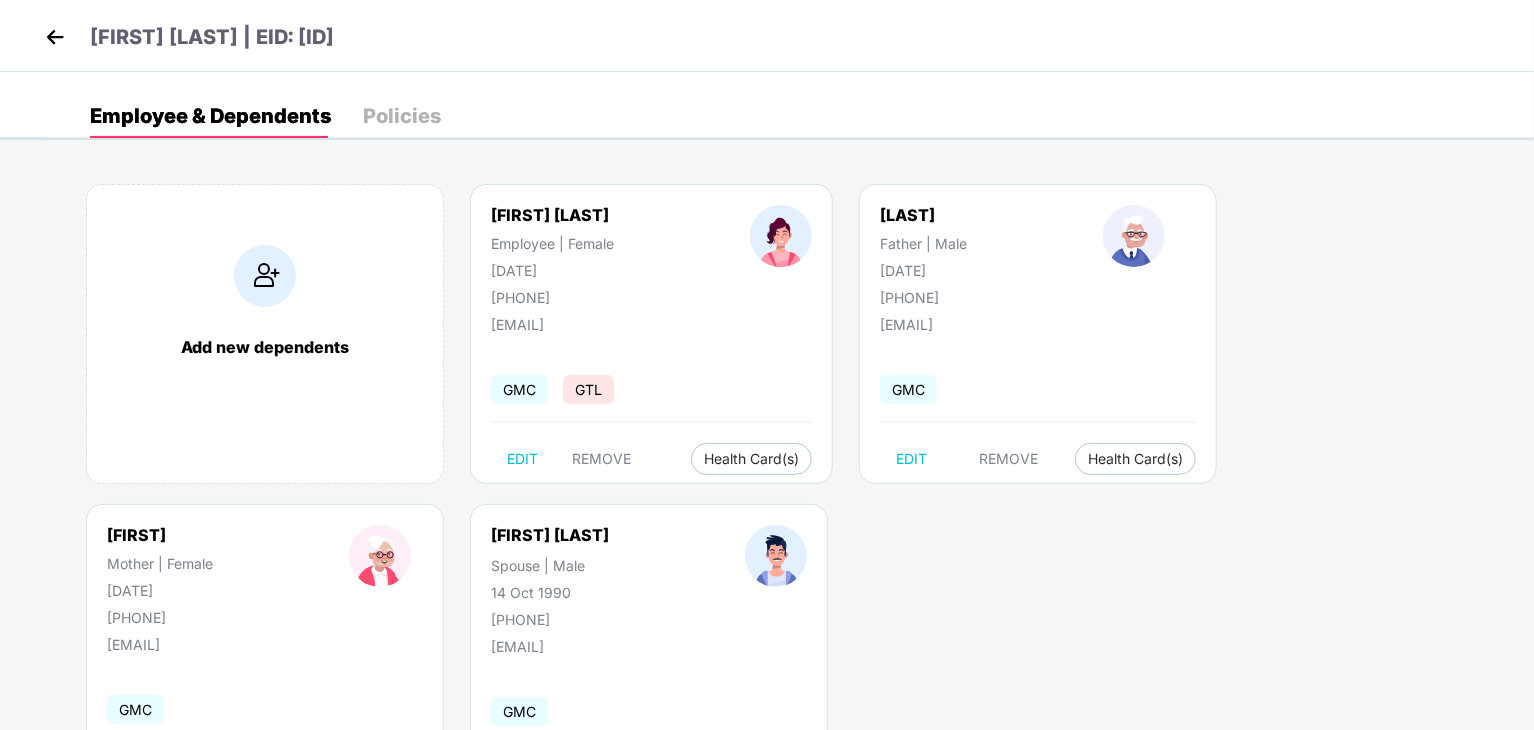 click at bounding box center (55, 37) 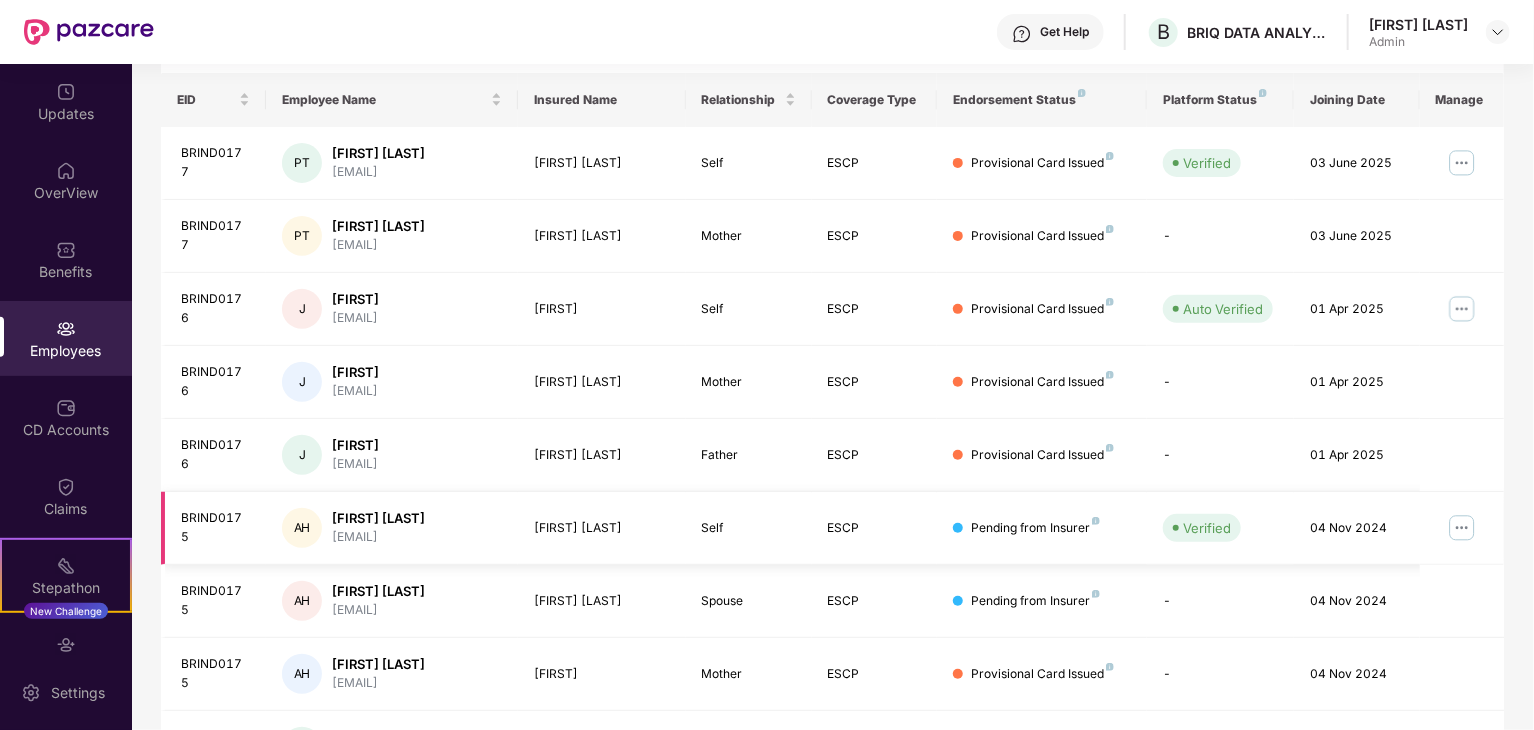 scroll, scrollTop: 496, scrollLeft: 0, axis: vertical 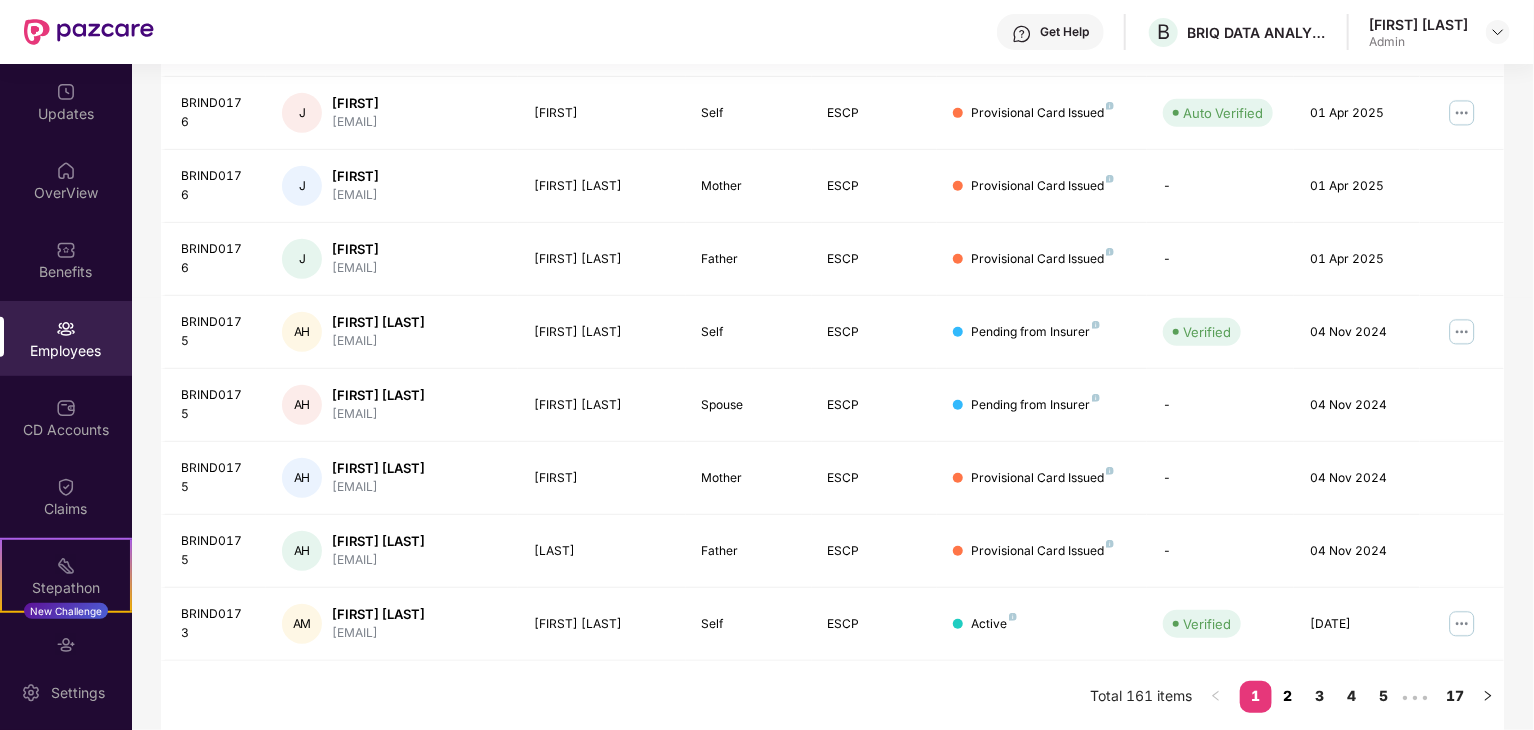 click on "2" at bounding box center (1288, 696) 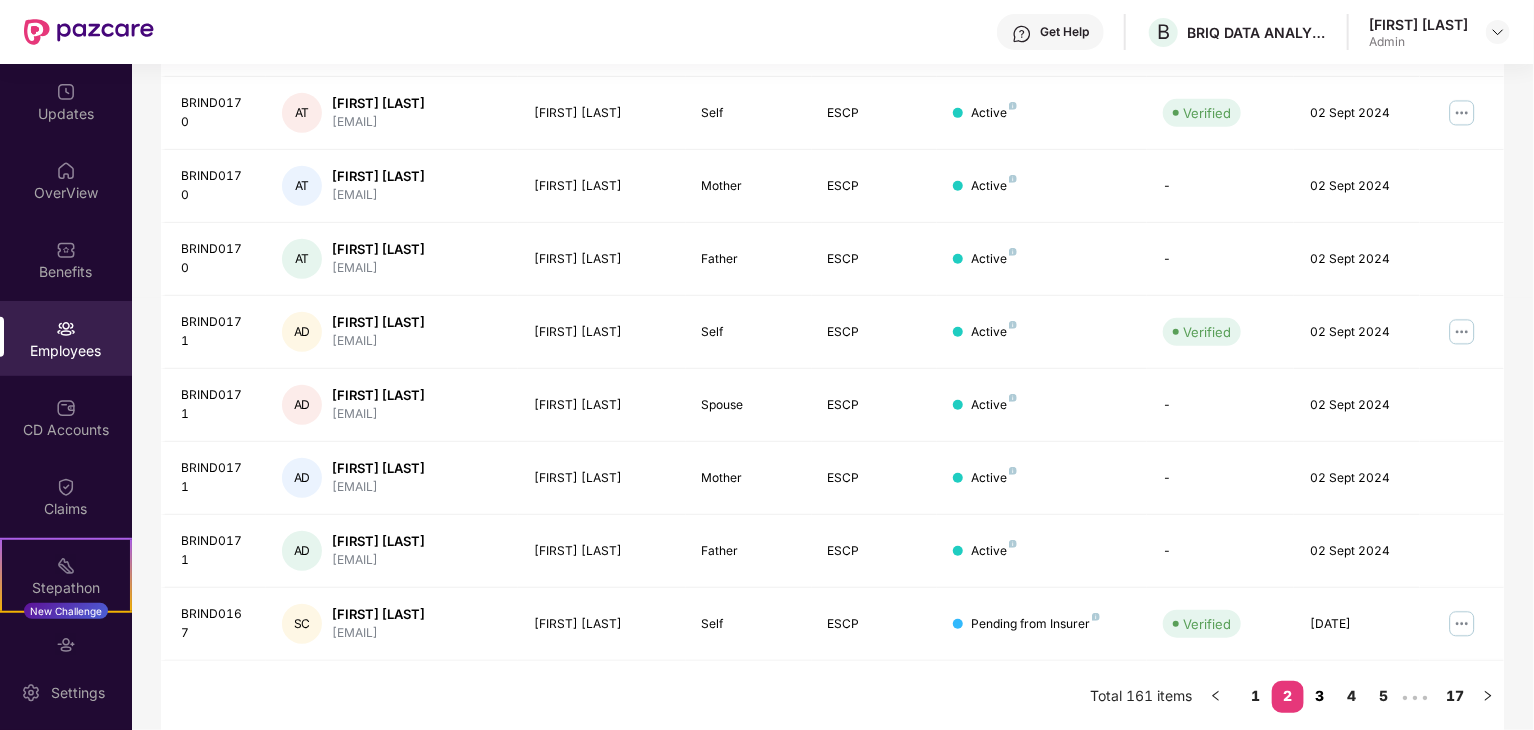 click on "3" at bounding box center (1320, 696) 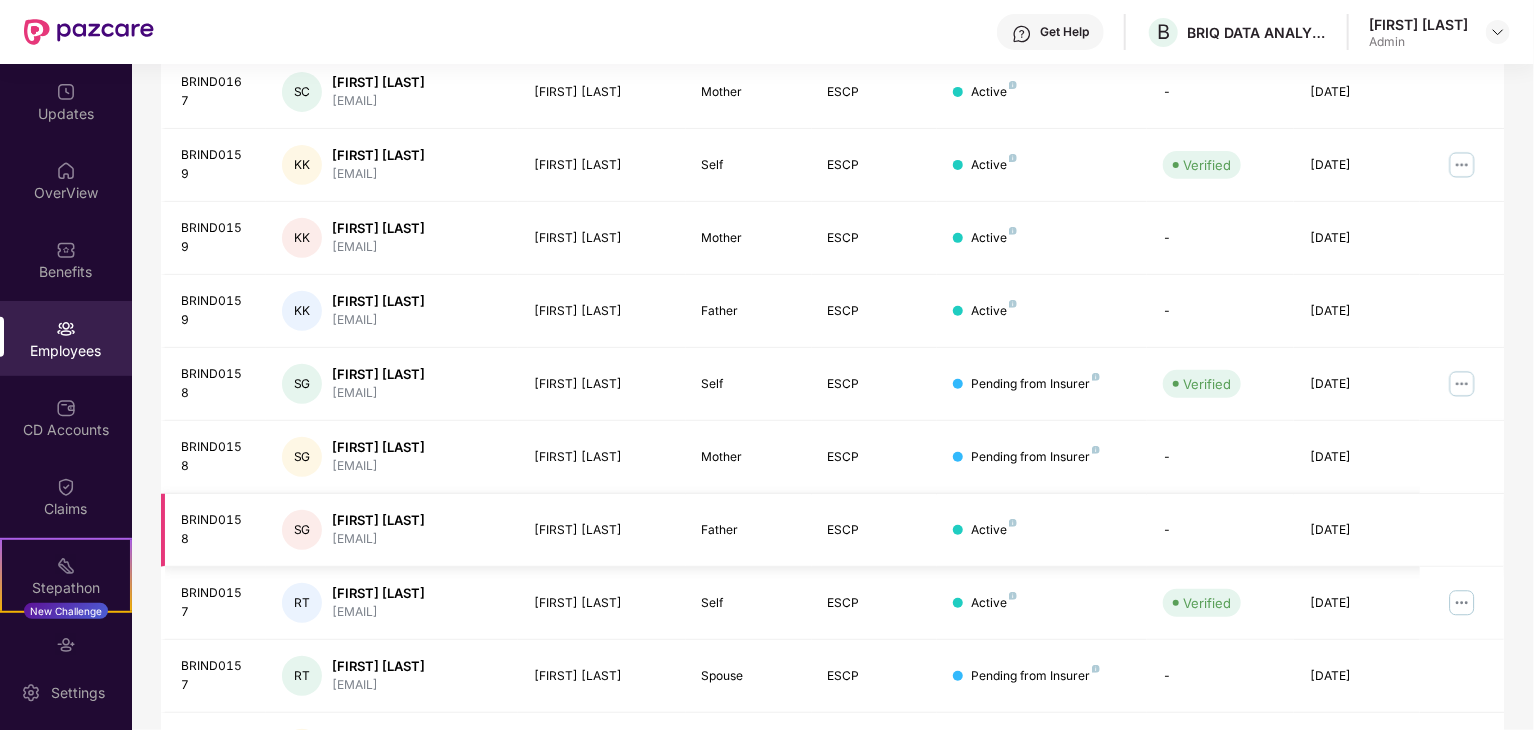 scroll, scrollTop: 496, scrollLeft: 0, axis: vertical 